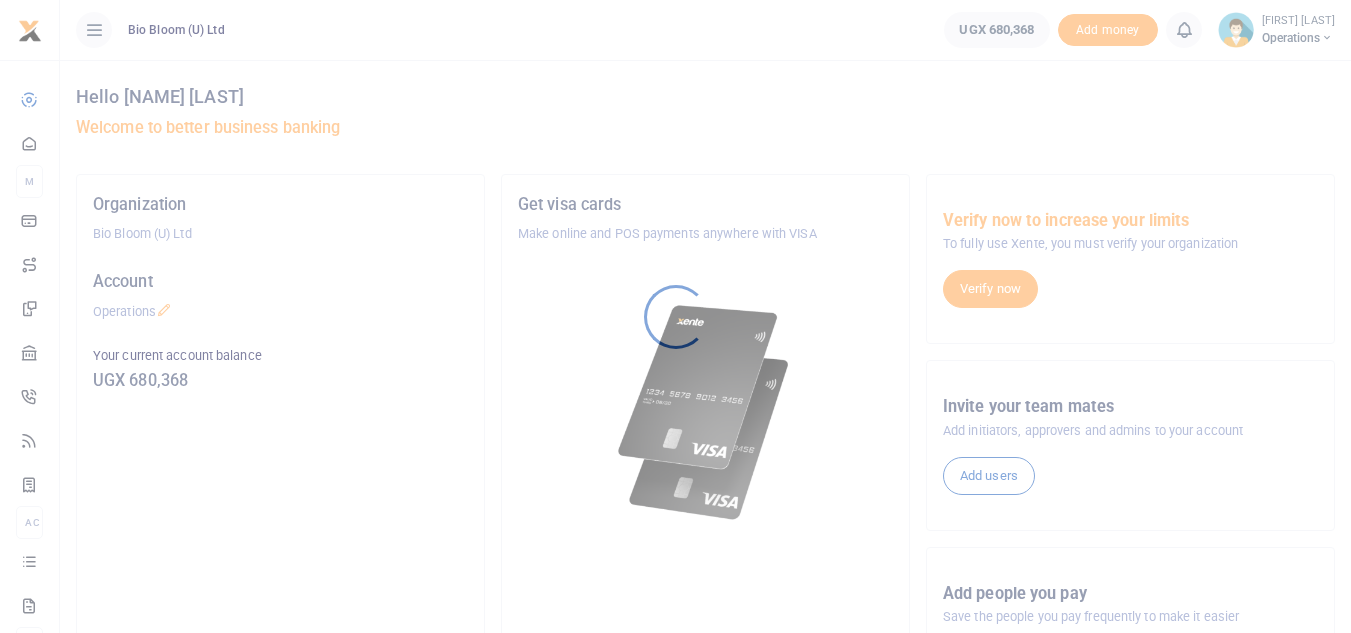 scroll, scrollTop: 0, scrollLeft: 0, axis: both 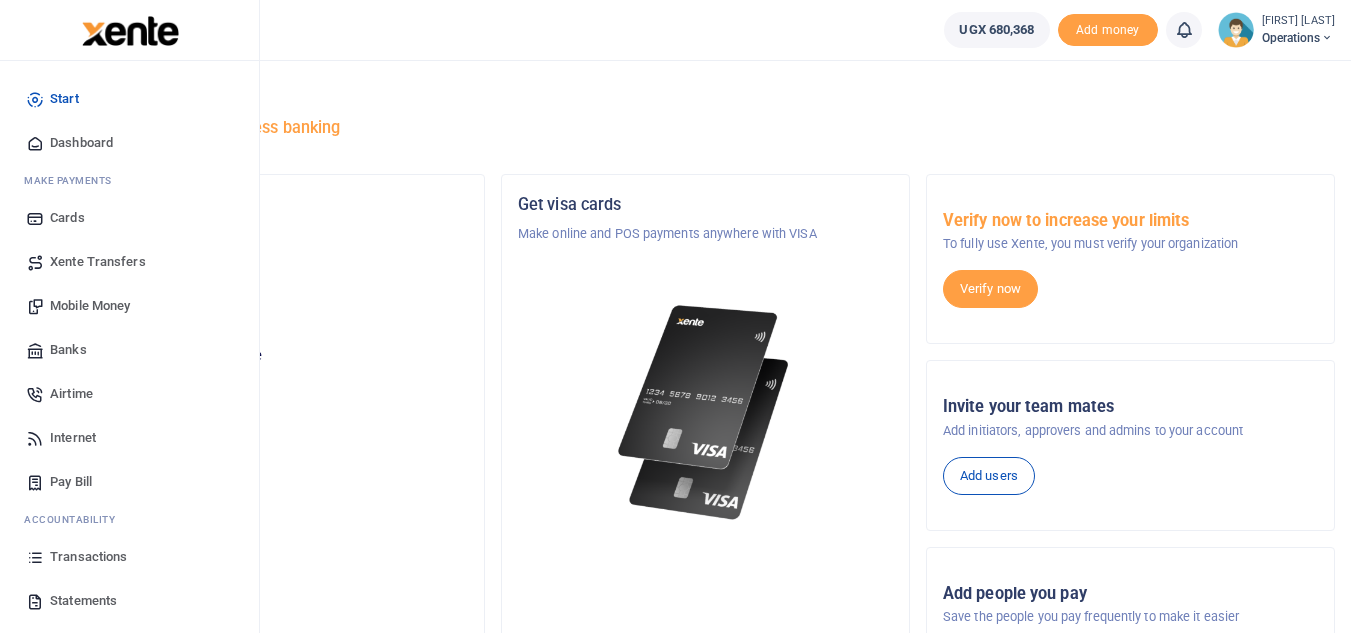 click on "Mobile Money" at bounding box center (90, 306) 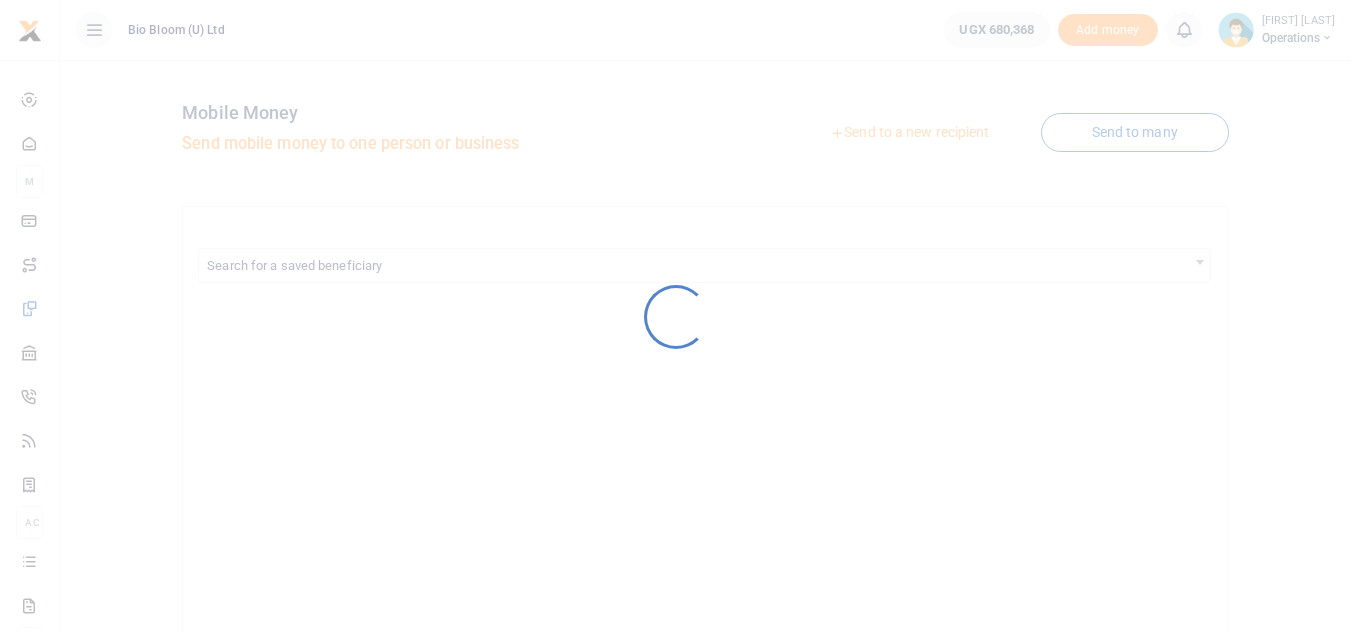 scroll, scrollTop: 0, scrollLeft: 0, axis: both 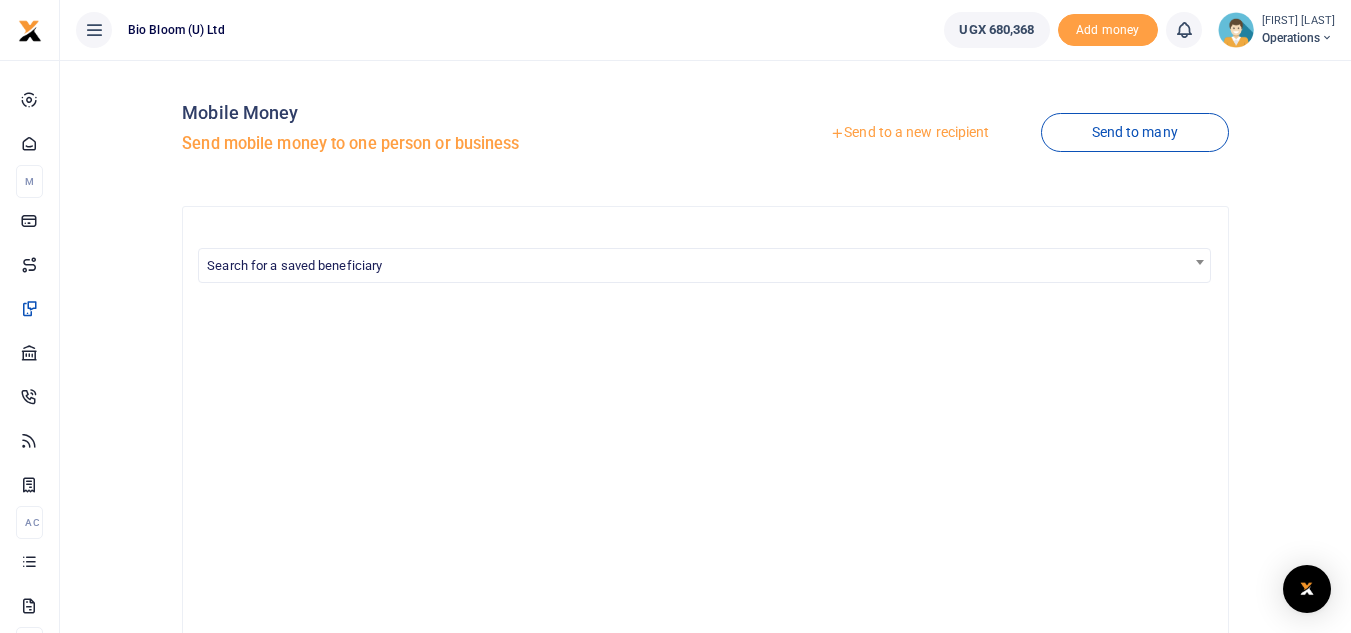 click on "Send to a new recipient" at bounding box center [909, 133] 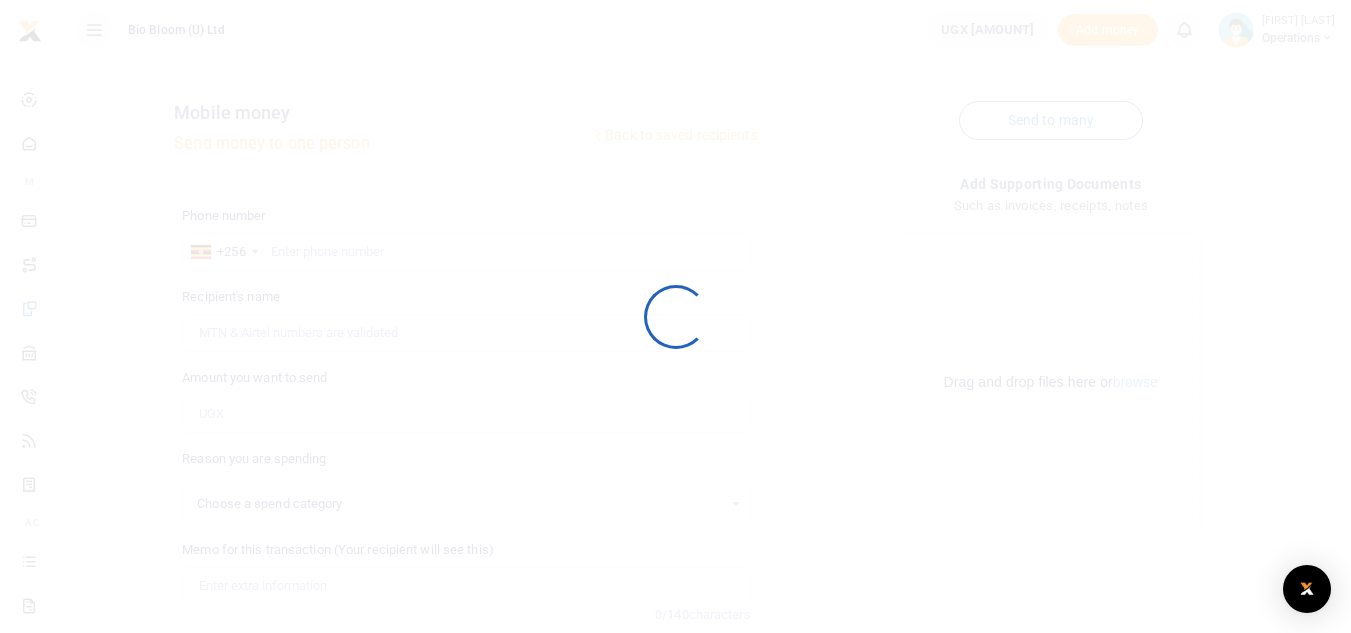 scroll, scrollTop: 0, scrollLeft: 0, axis: both 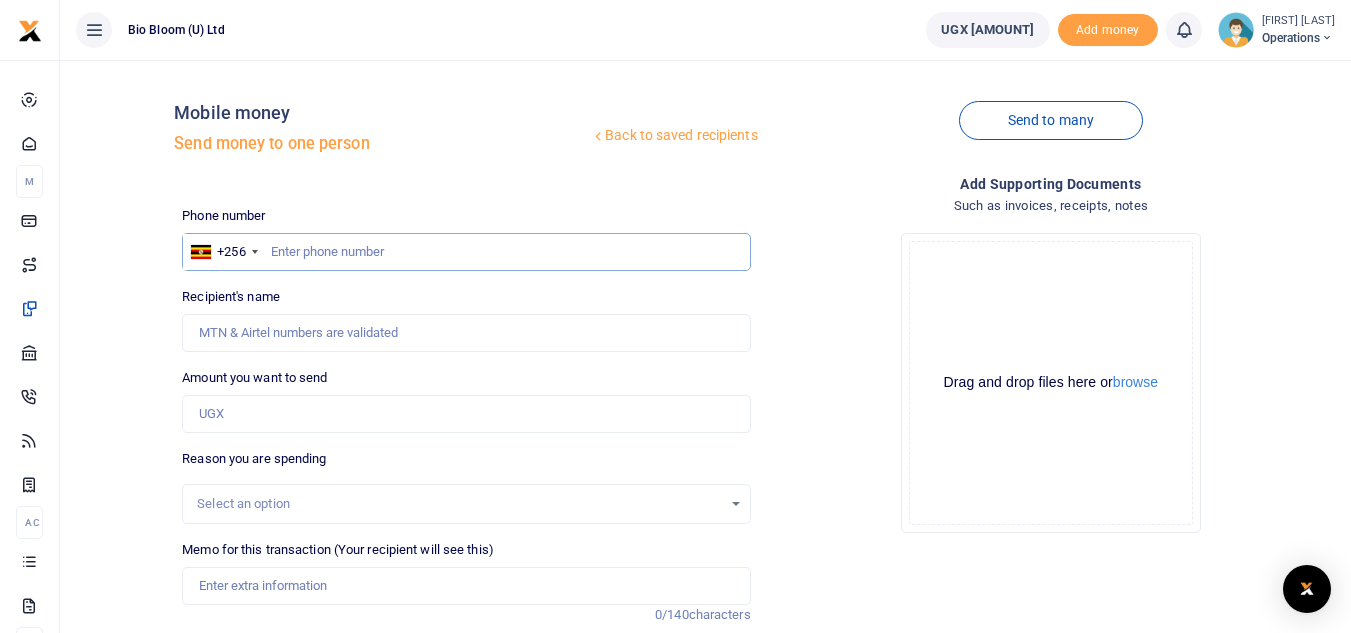 click at bounding box center [466, 252] 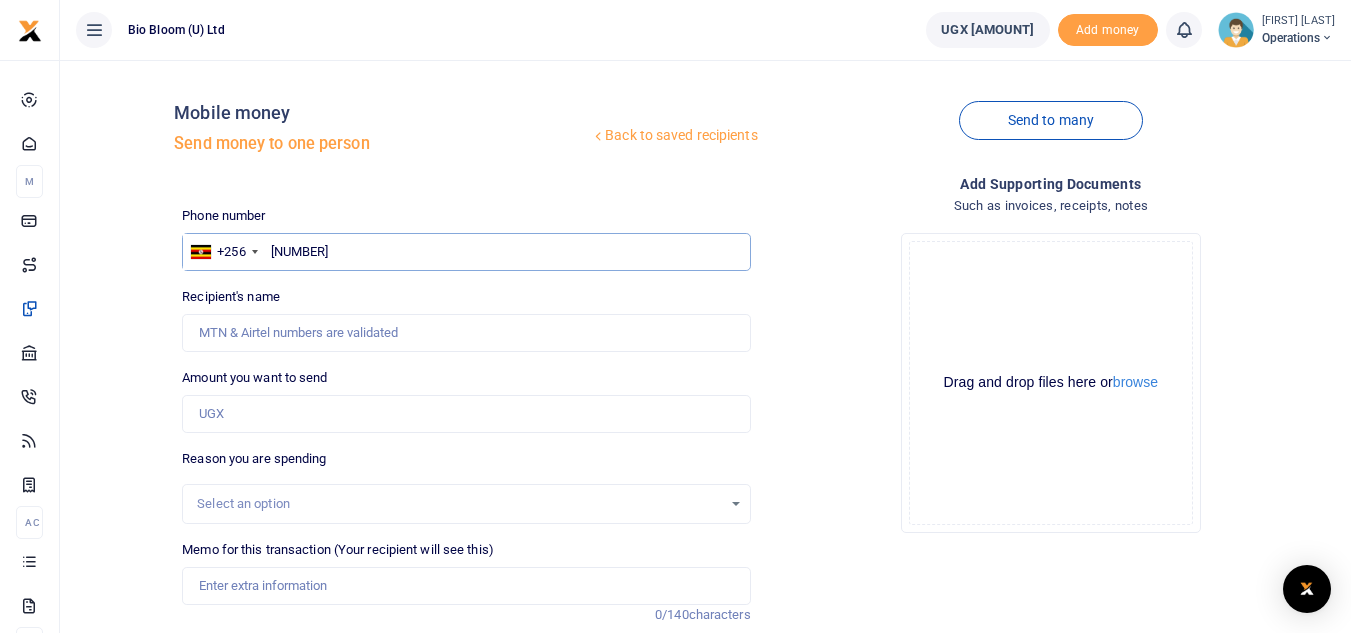 type on "772412347" 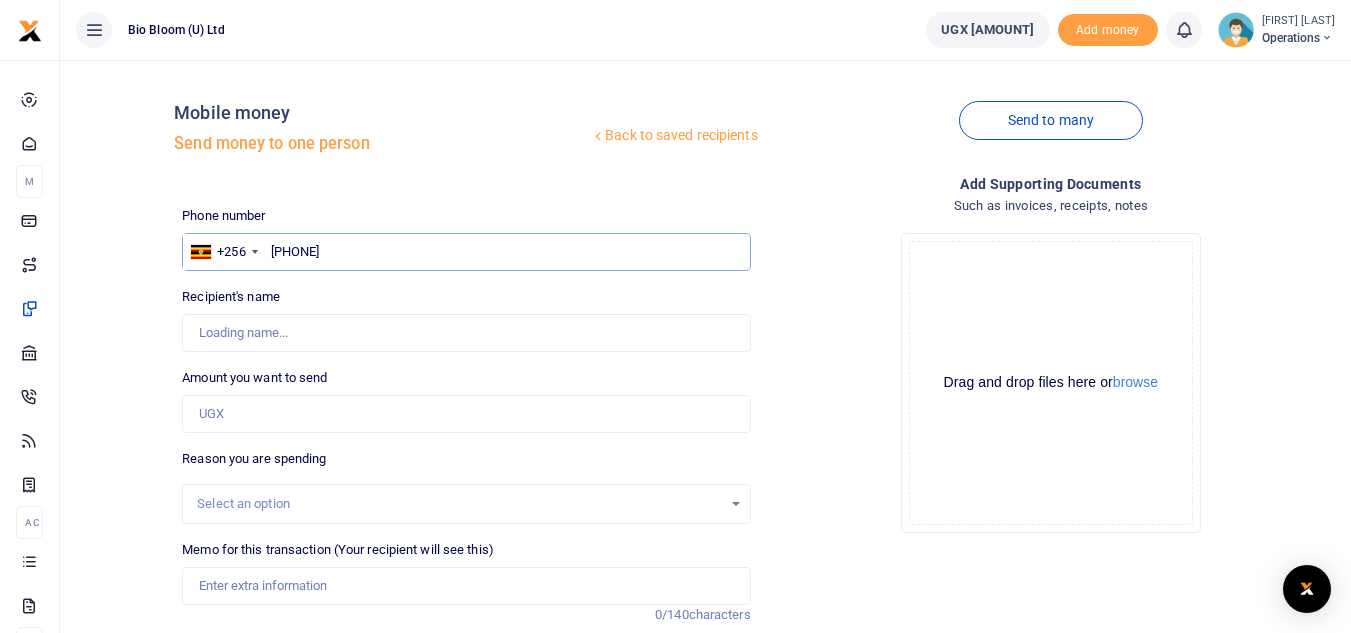 type on "Kokasi Roland Odinga" 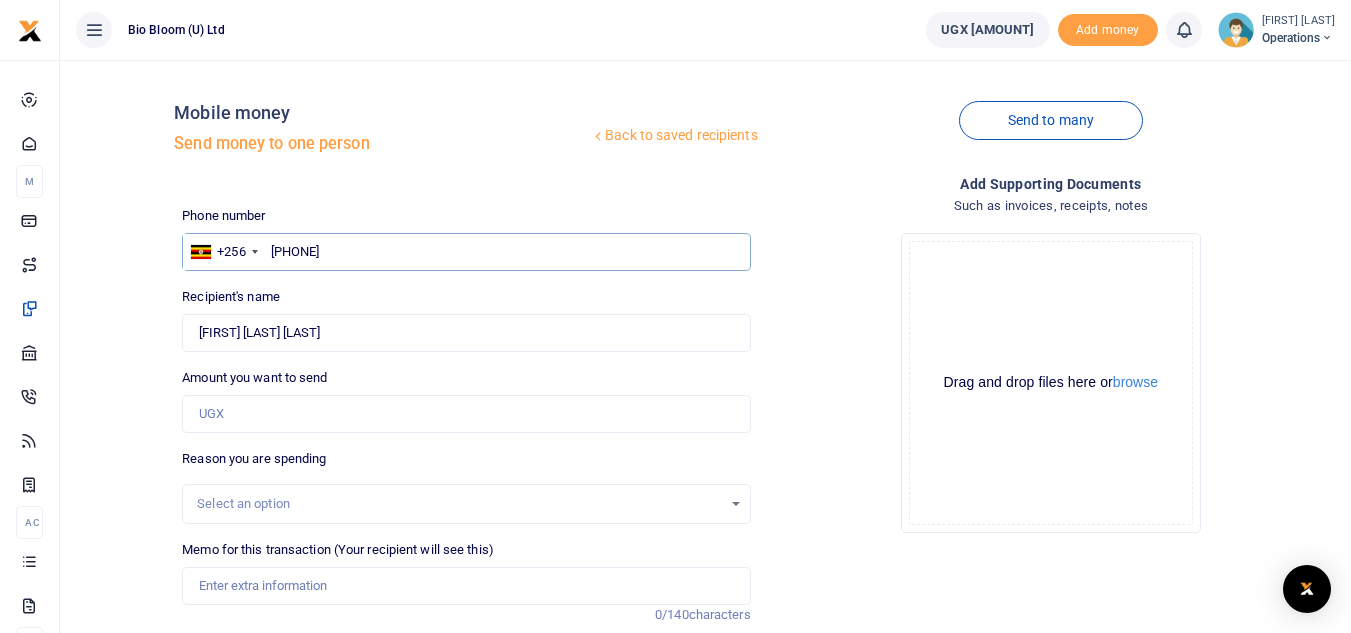 type on "772412347" 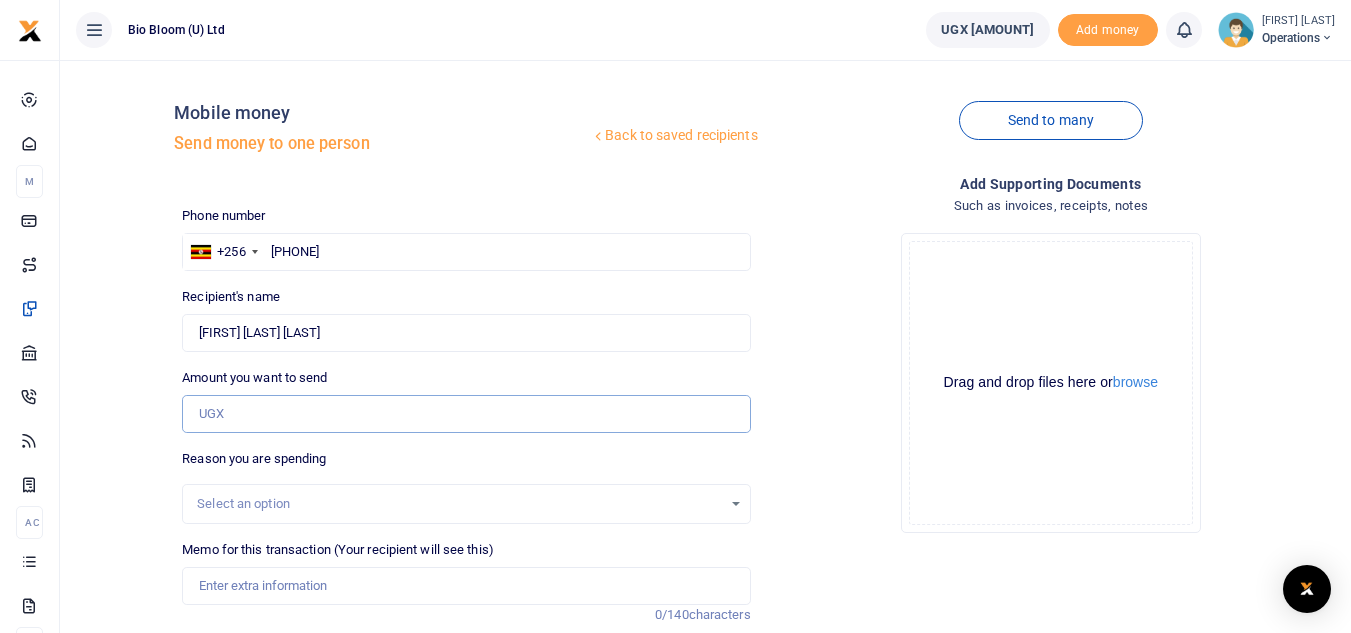 click on "Amount you want to send" at bounding box center (466, 414) 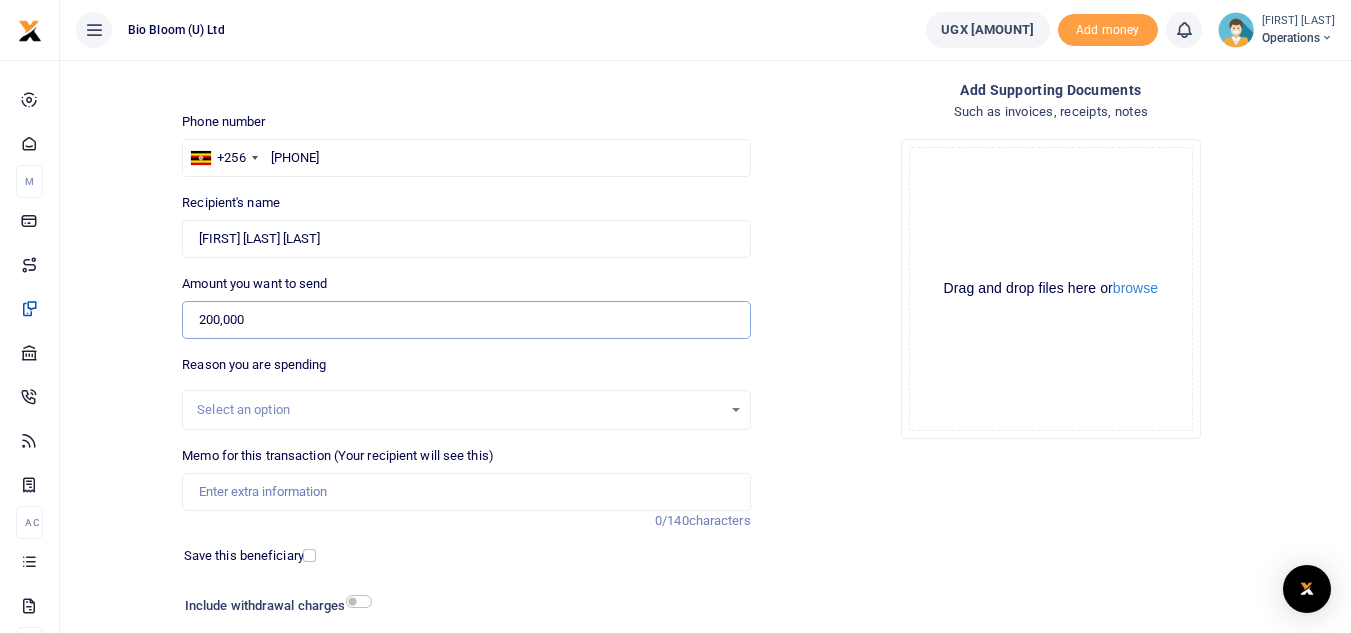 scroll, scrollTop: 130, scrollLeft: 0, axis: vertical 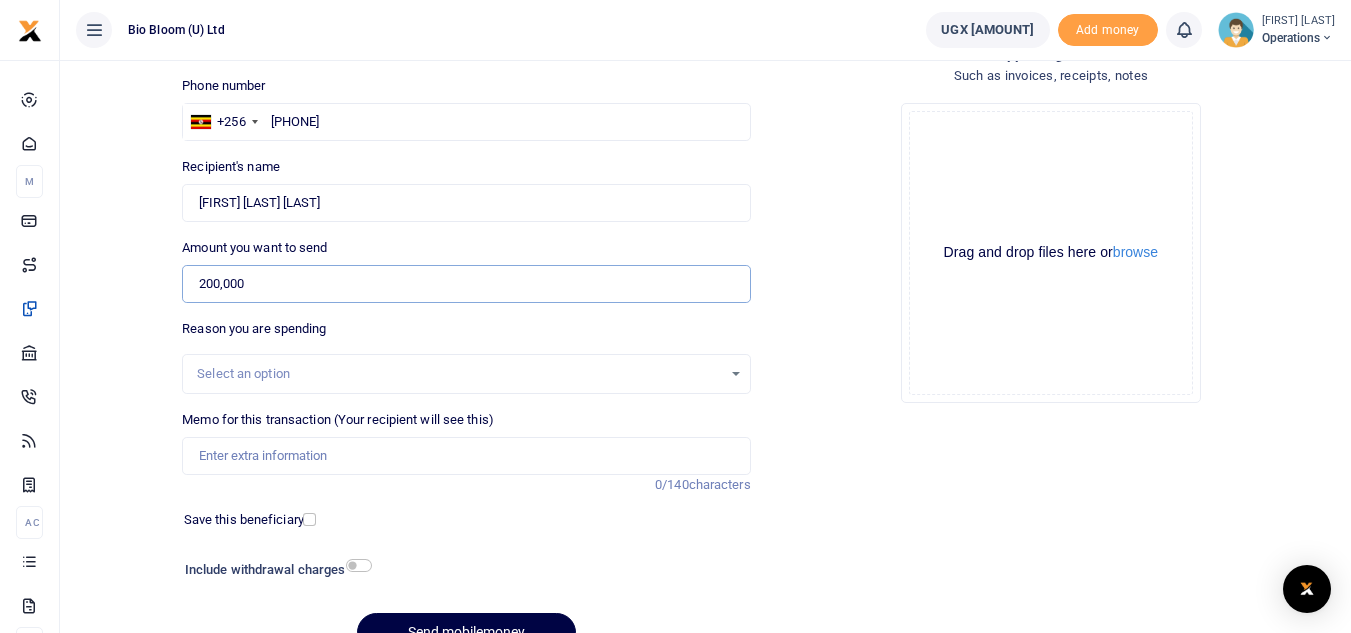 type on "200,000" 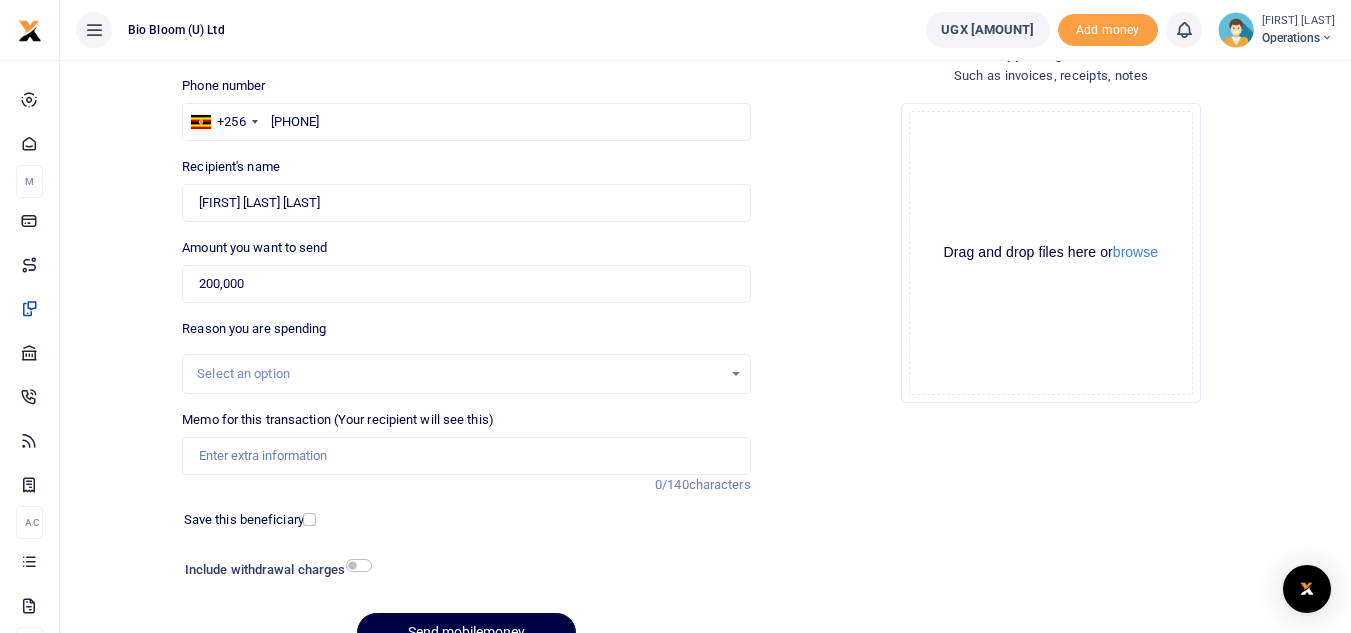 click on "Select an option" at bounding box center (466, 374) 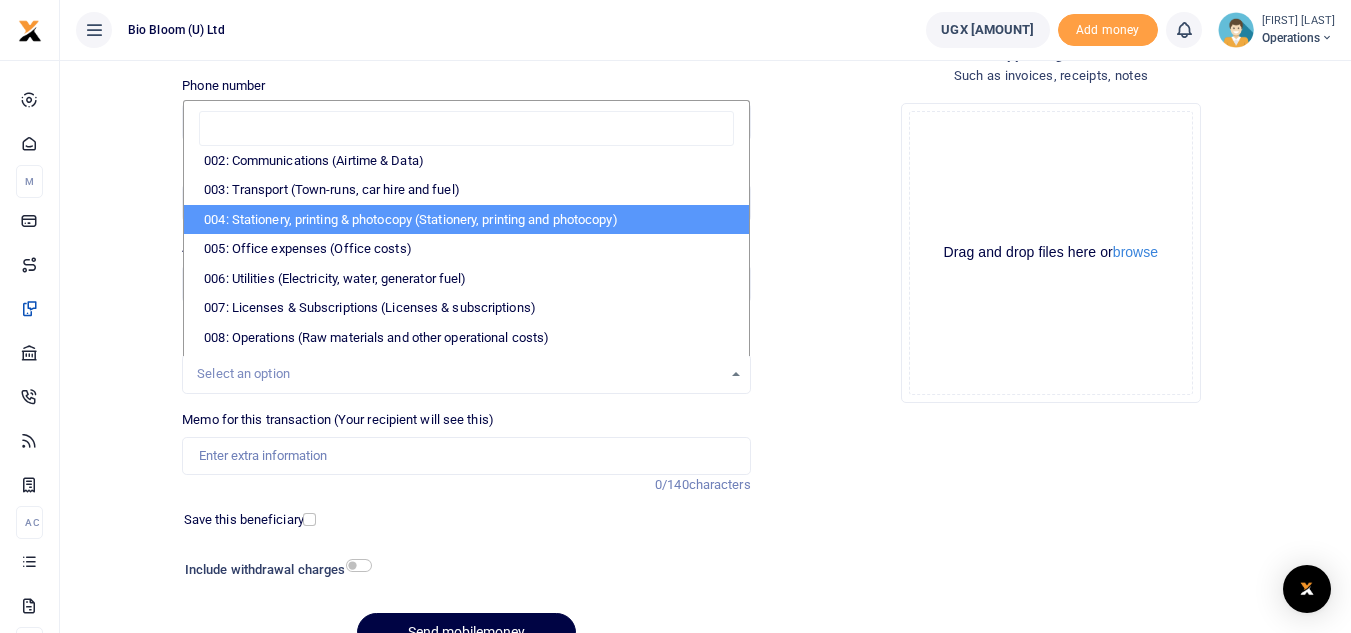 scroll, scrollTop: 66, scrollLeft: 0, axis: vertical 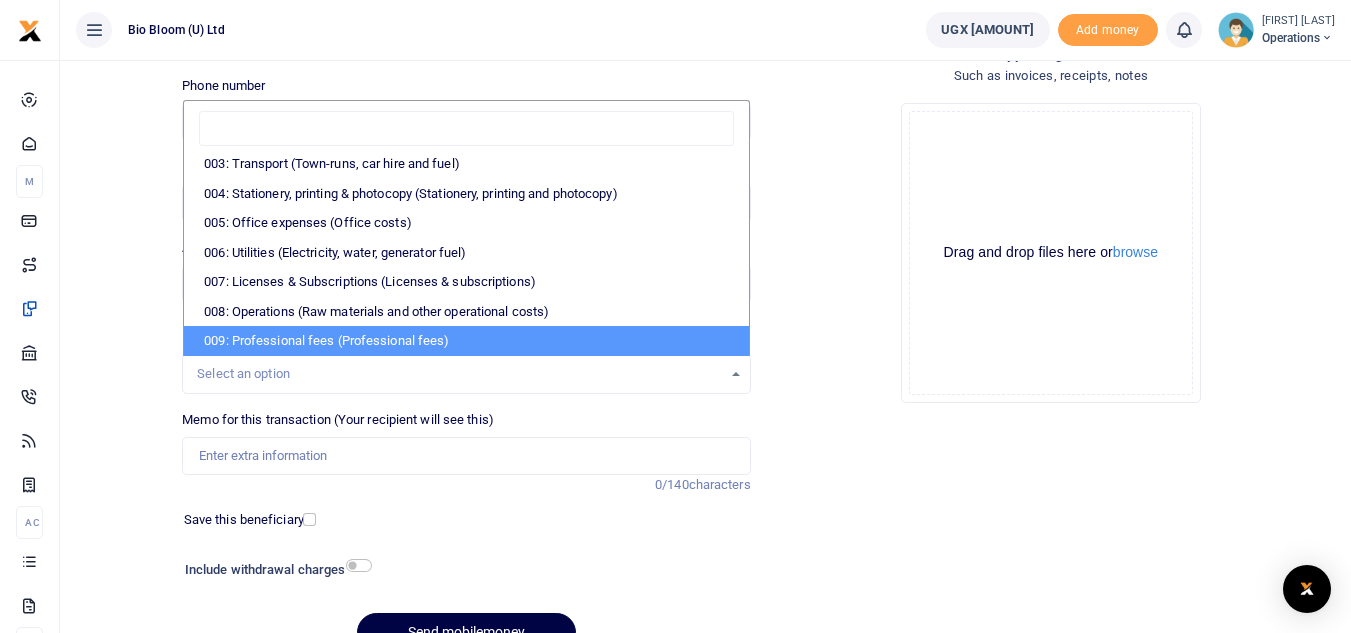 click on "009: Professional fees (Professional fees)" at bounding box center (466, 341) 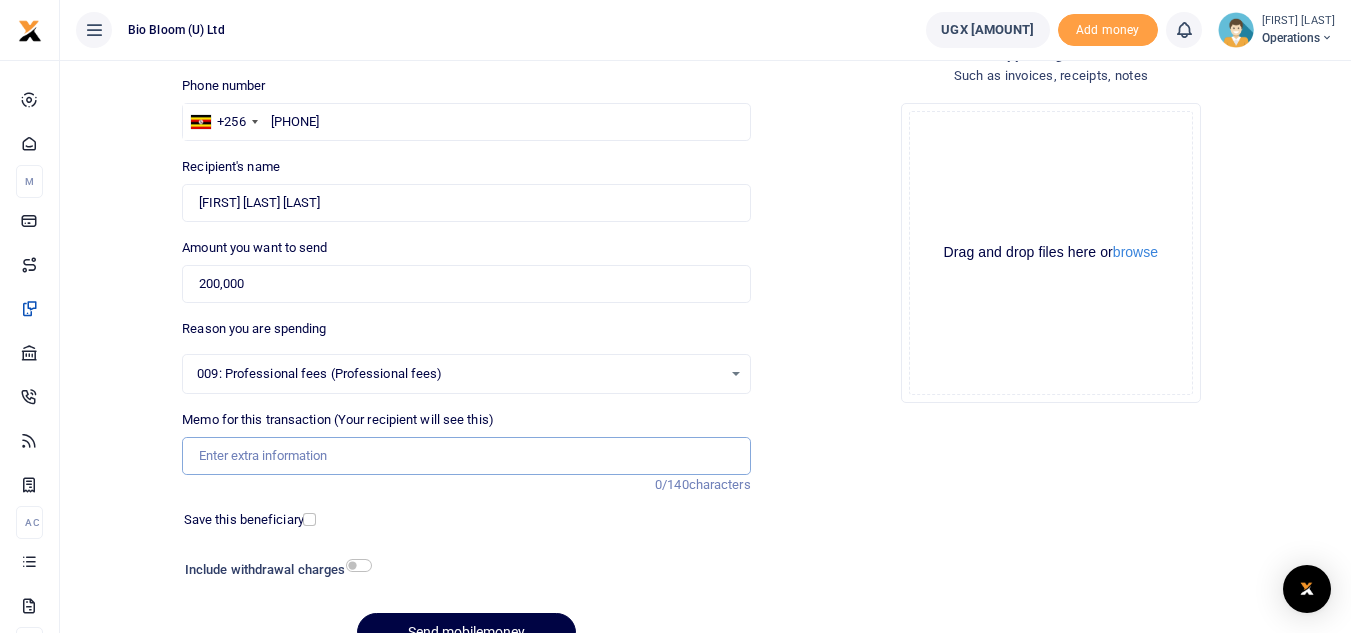 click on "Memo for this transaction (Your recipient will see this)" at bounding box center (466, 456) 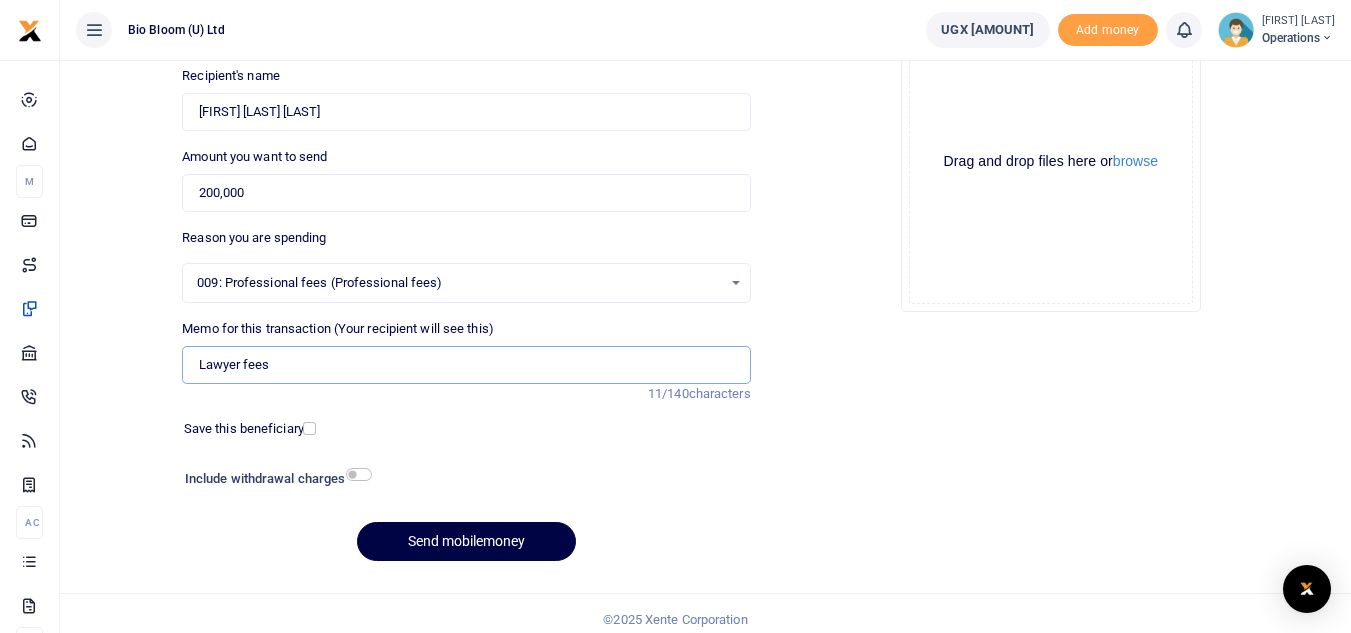 scroll, scrollTop: 229, scrollLeft: 0, axis: vertical 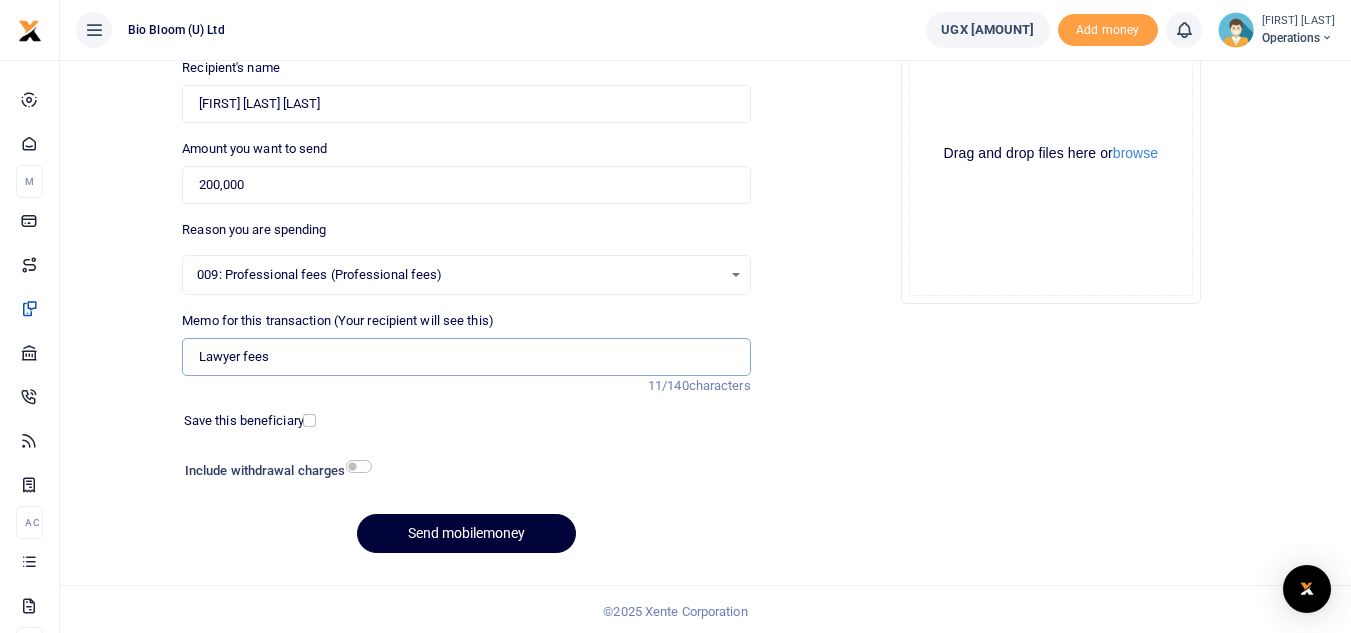 type on "Lawyer fees" 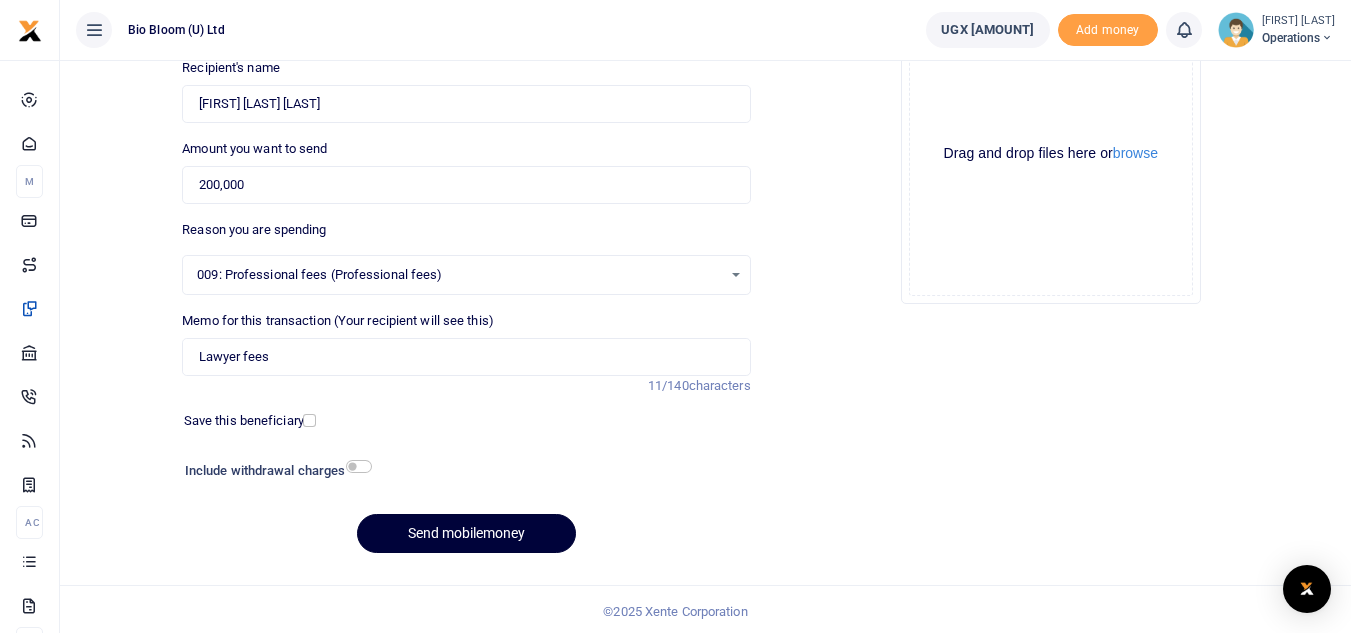 click on "Send mobilemoney" at bounding box center (466, 533) 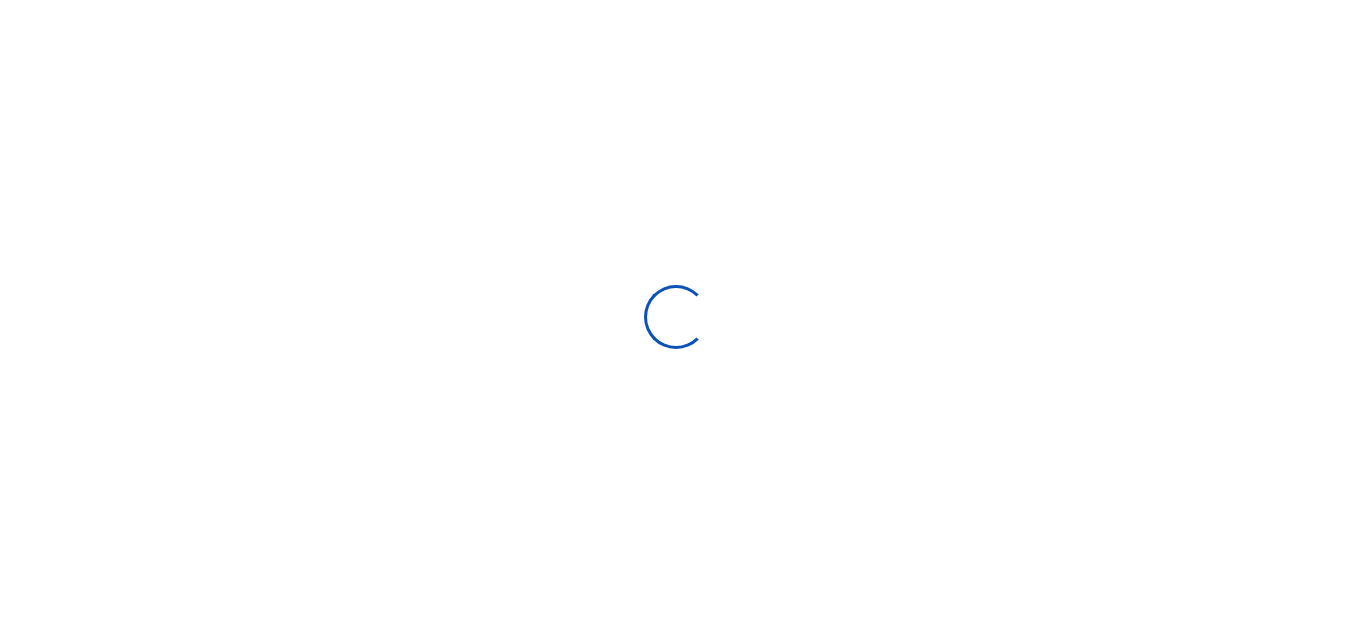 select 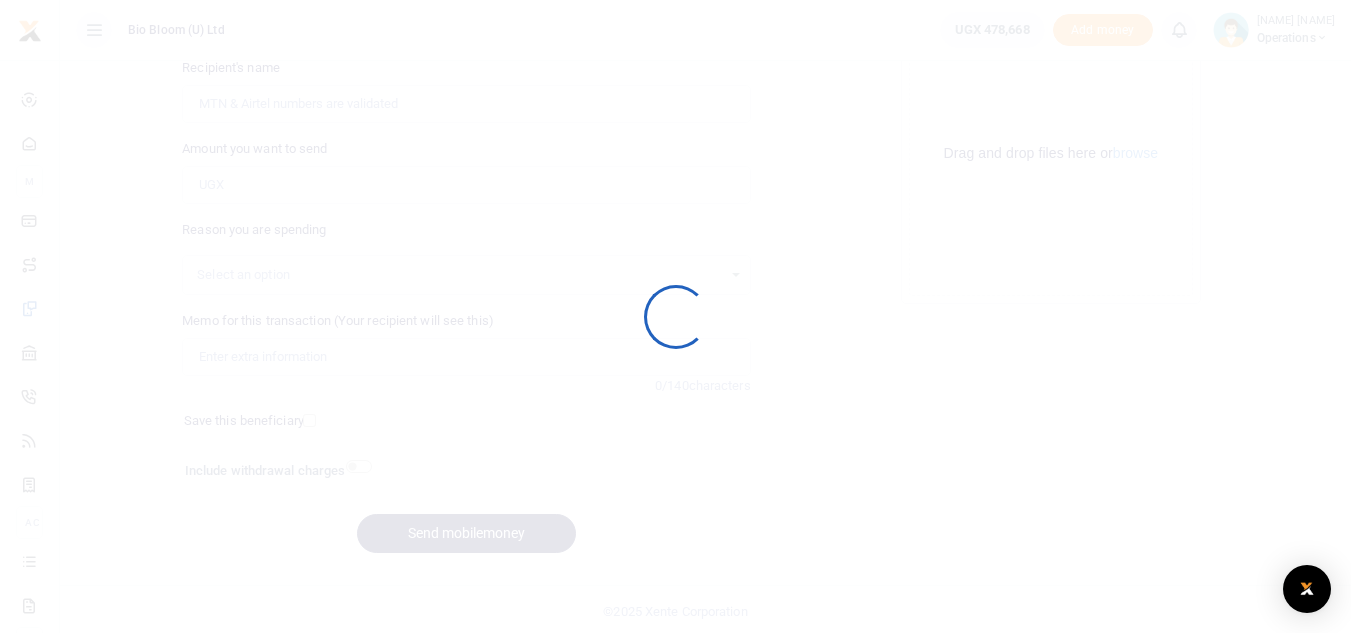 scroll, scrollTop: 229, scrollLeft: 0, axis: vertical 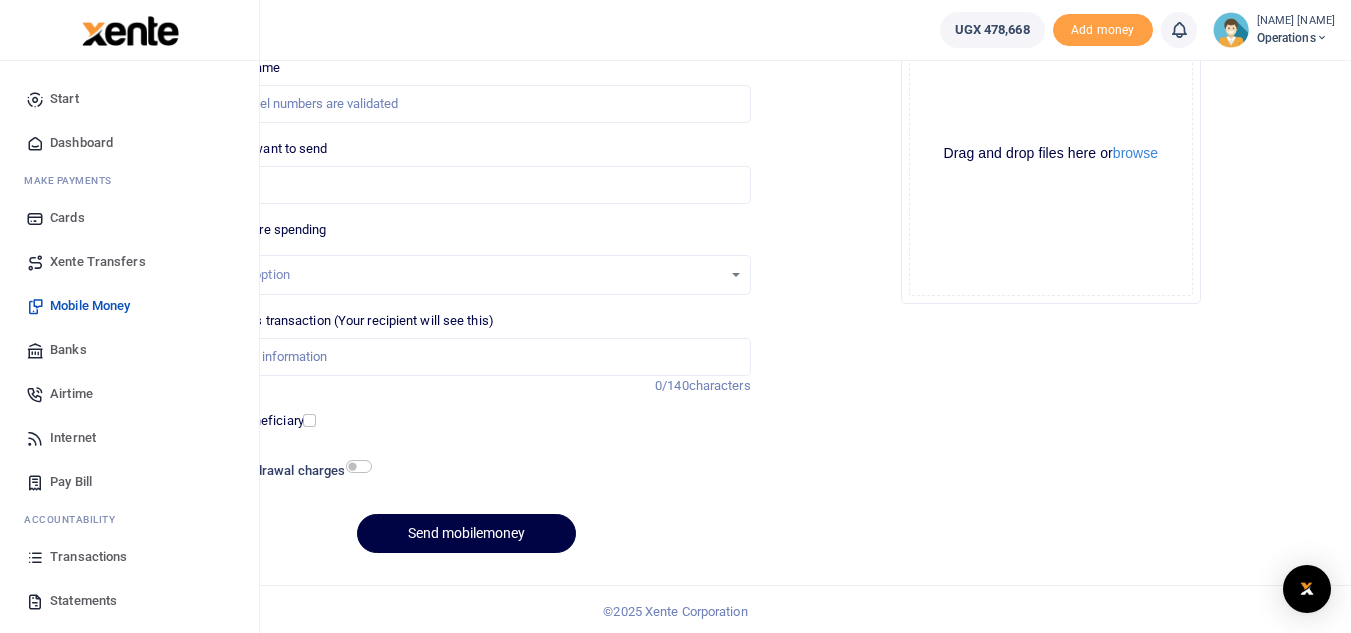 click on "Transactions" at bounding box center (88, 557) 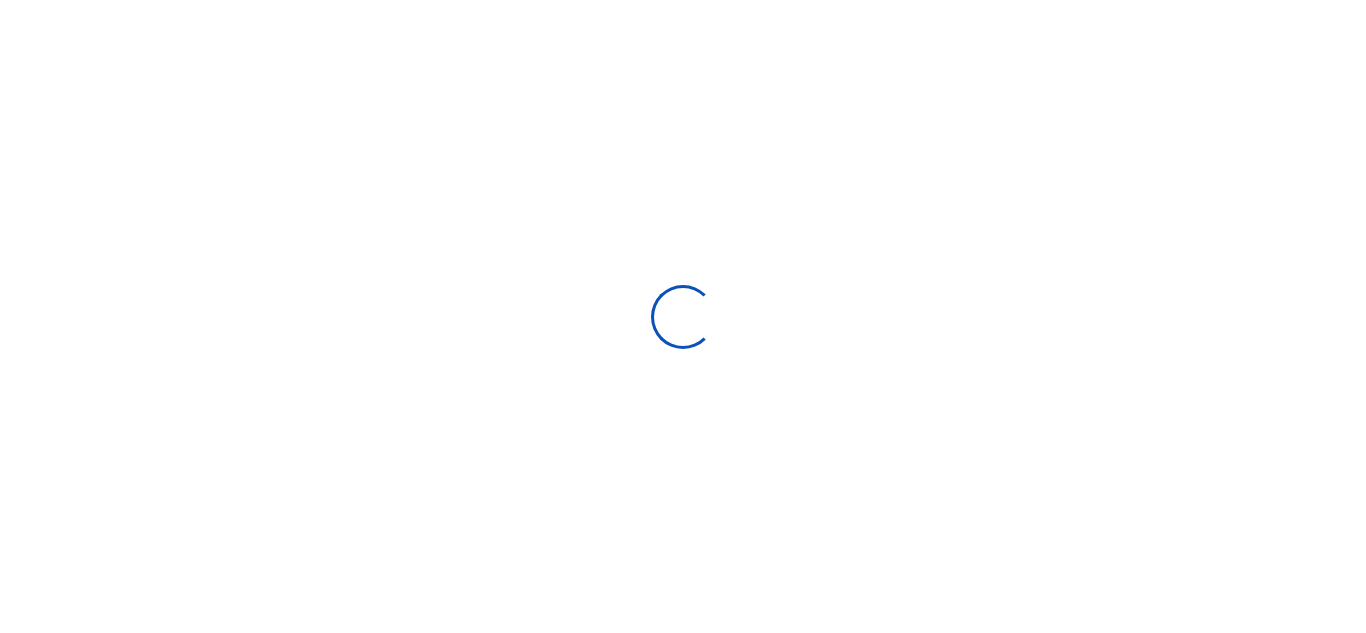 scroll, scrollTop: 0, scrollLeft: 0, axis: both 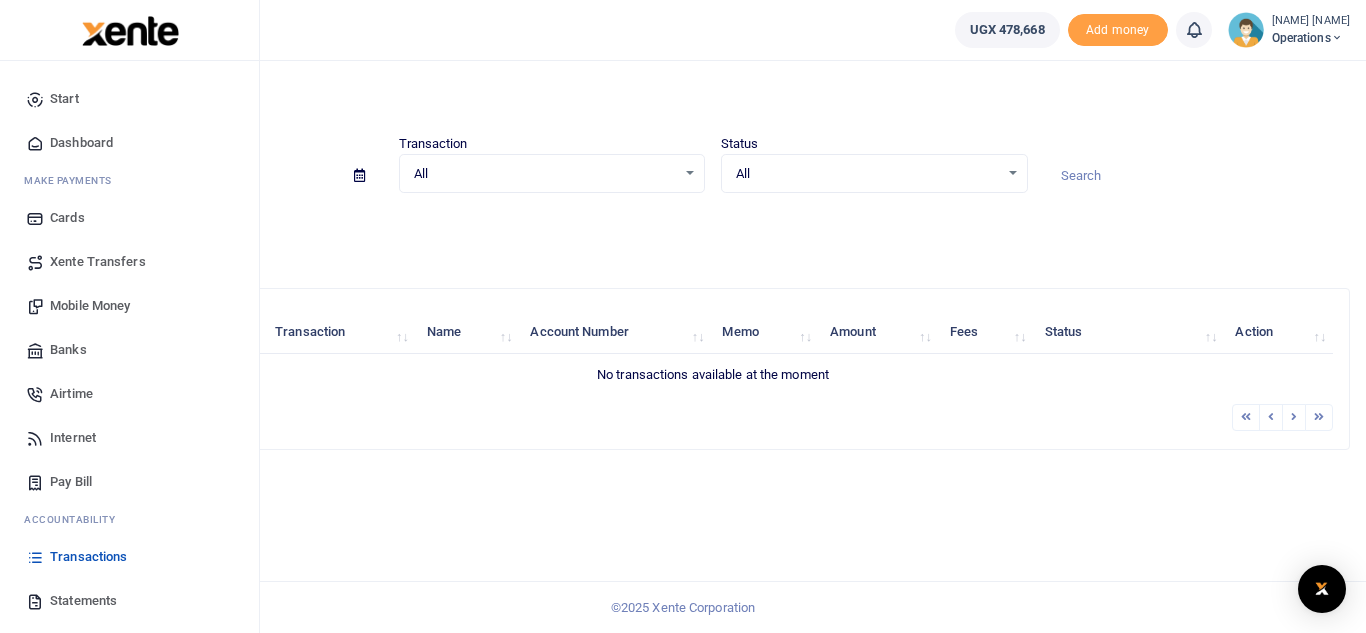 click on "Statements" at bounding box center (83, 601) 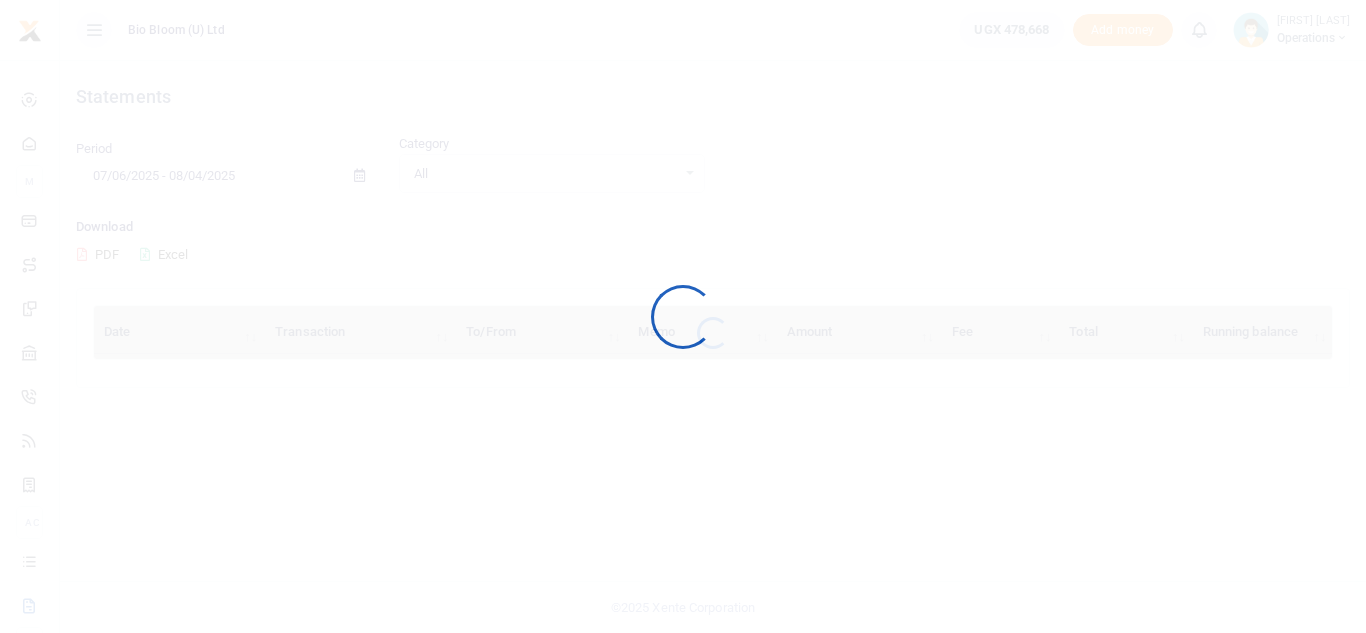 scroll, scrollTop: 0, scrollLeft: 0, axis: both 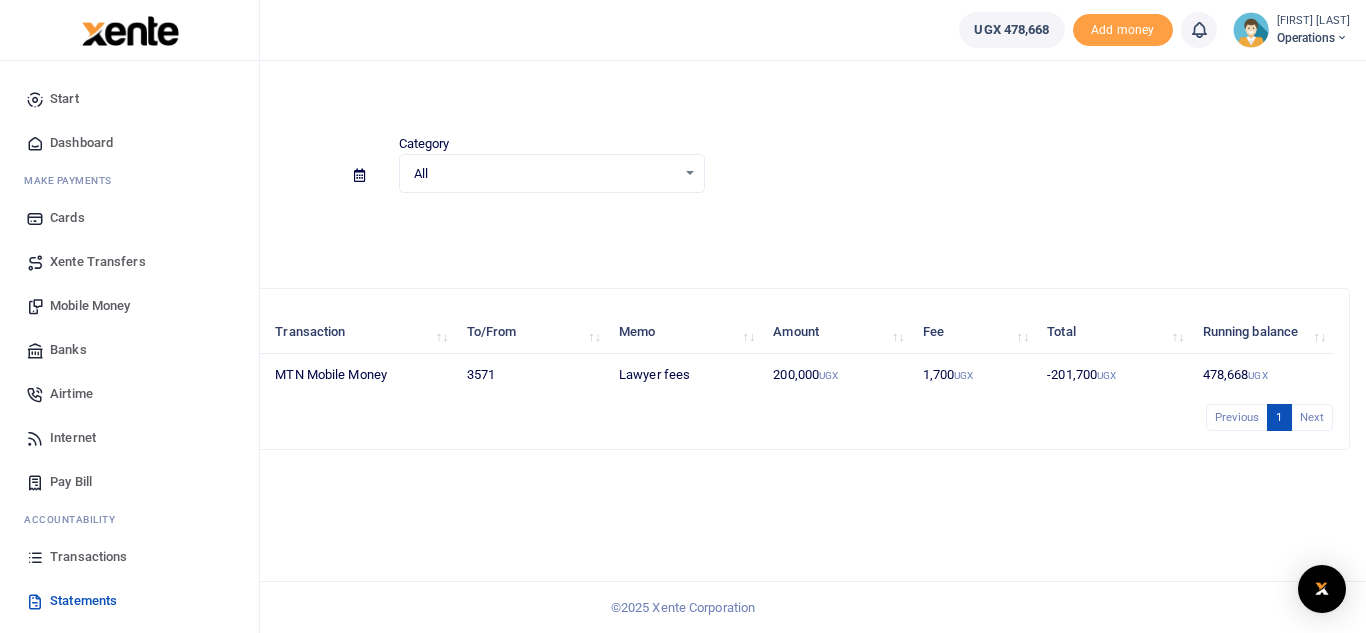 click on "Transactions" at bounding box center [88, 557] 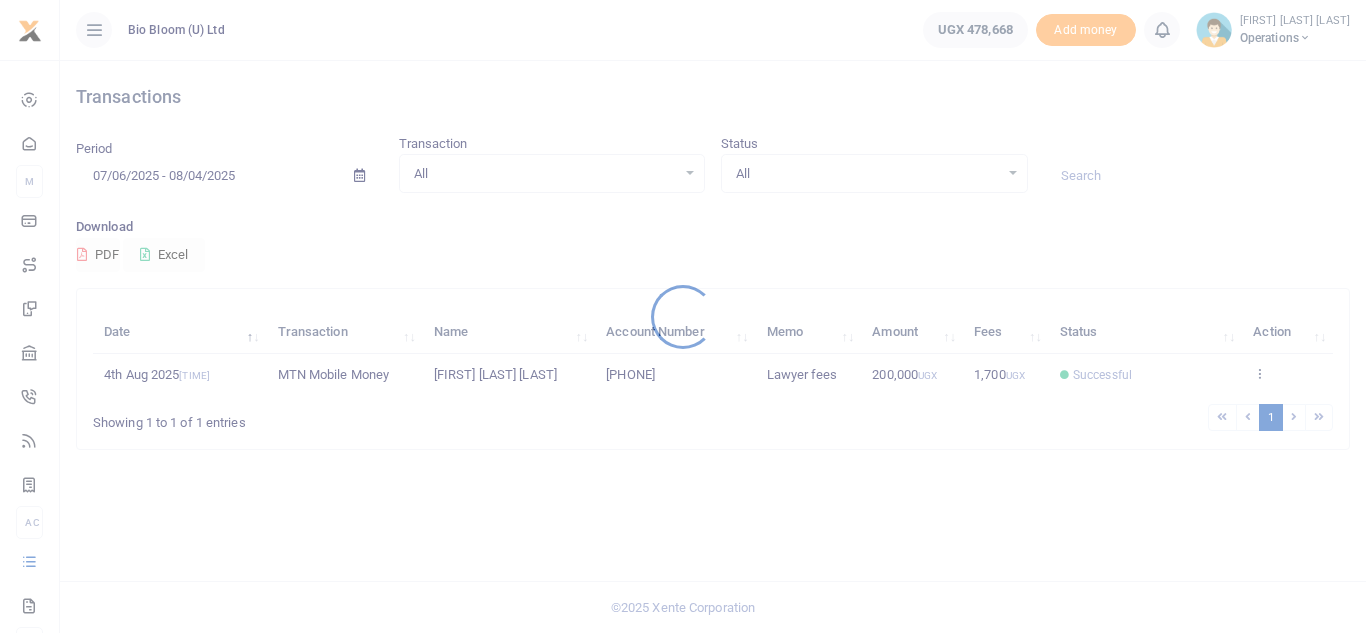 scroll, scrollTop: 0, scrollLeft: 0, axis: both 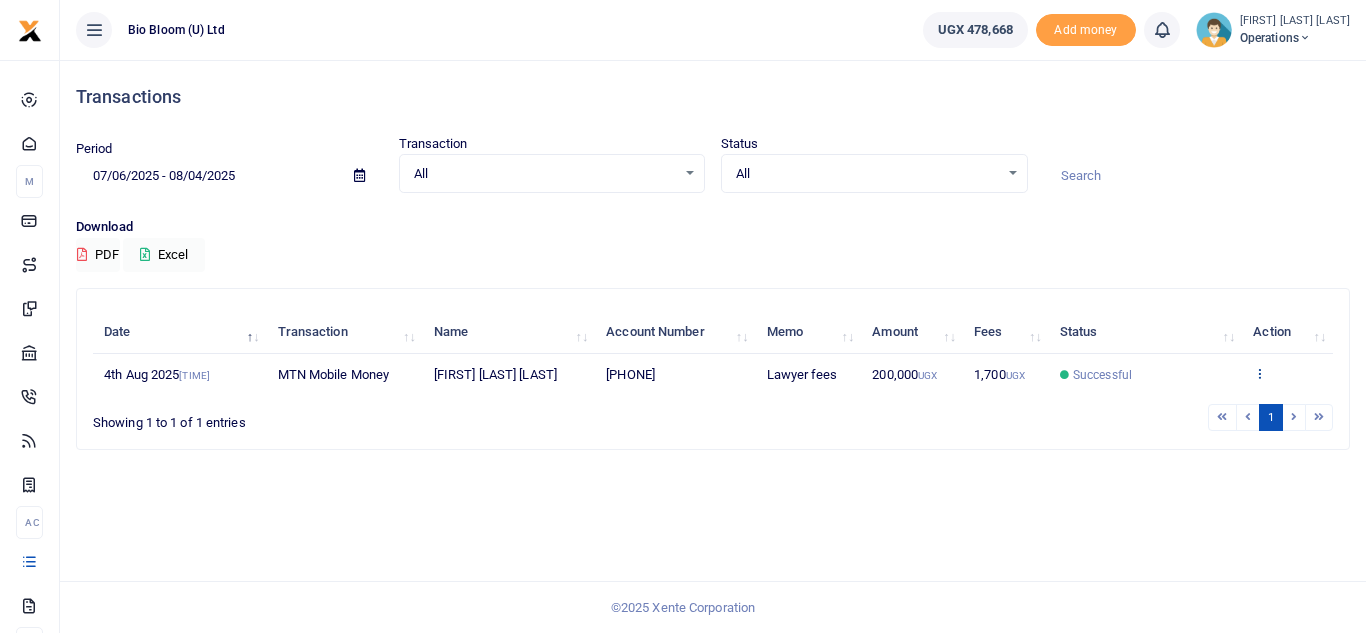 click at bounding box center [1259, 373] 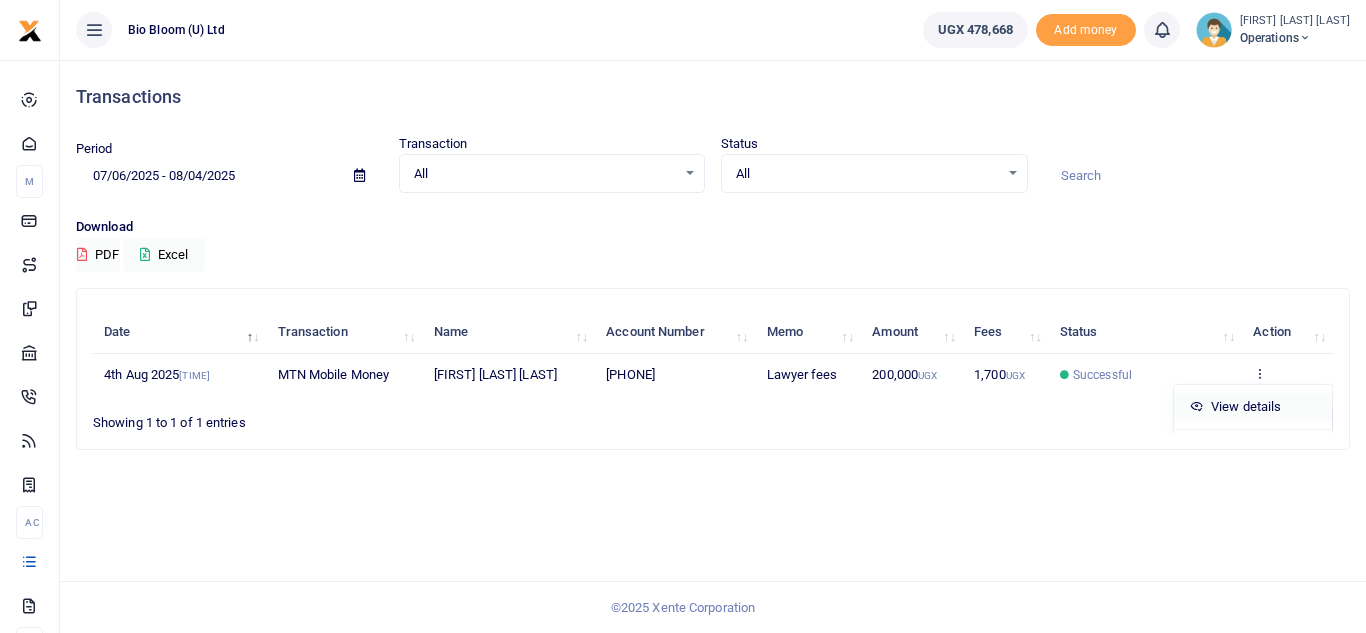 click on "View details" at bounding box center (1253, 407) 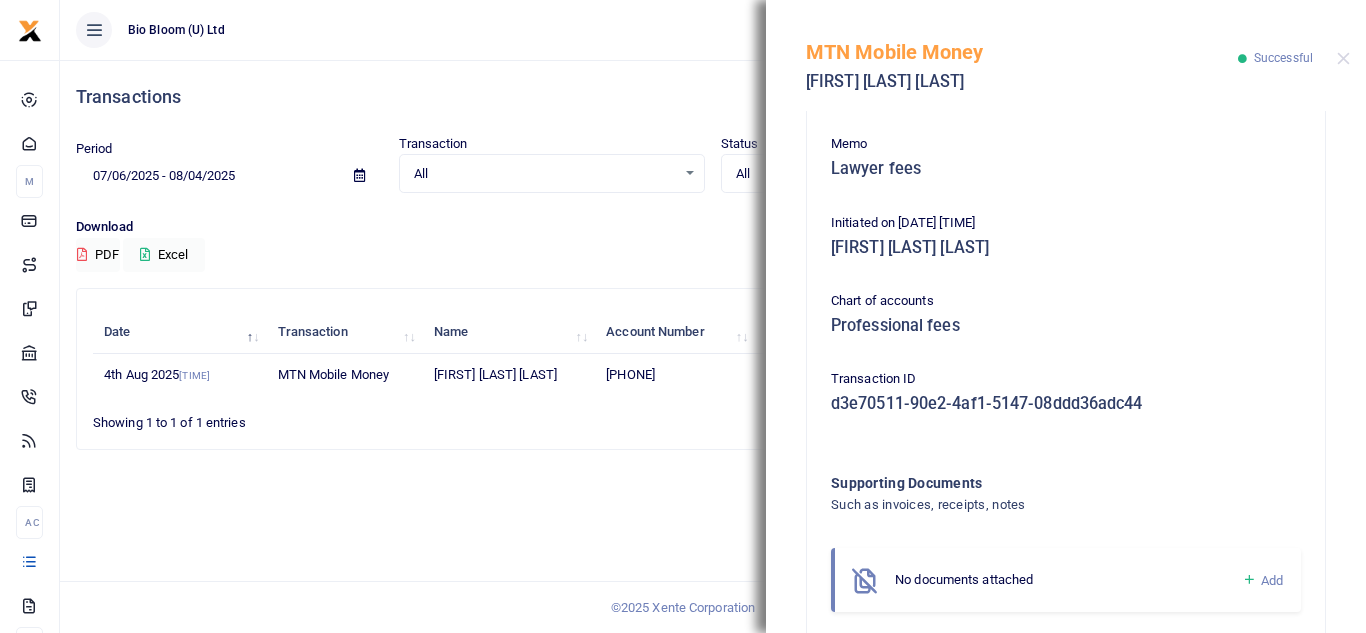 scroll, scrollTop: 410, scrollLeft: 0, axis: vertical 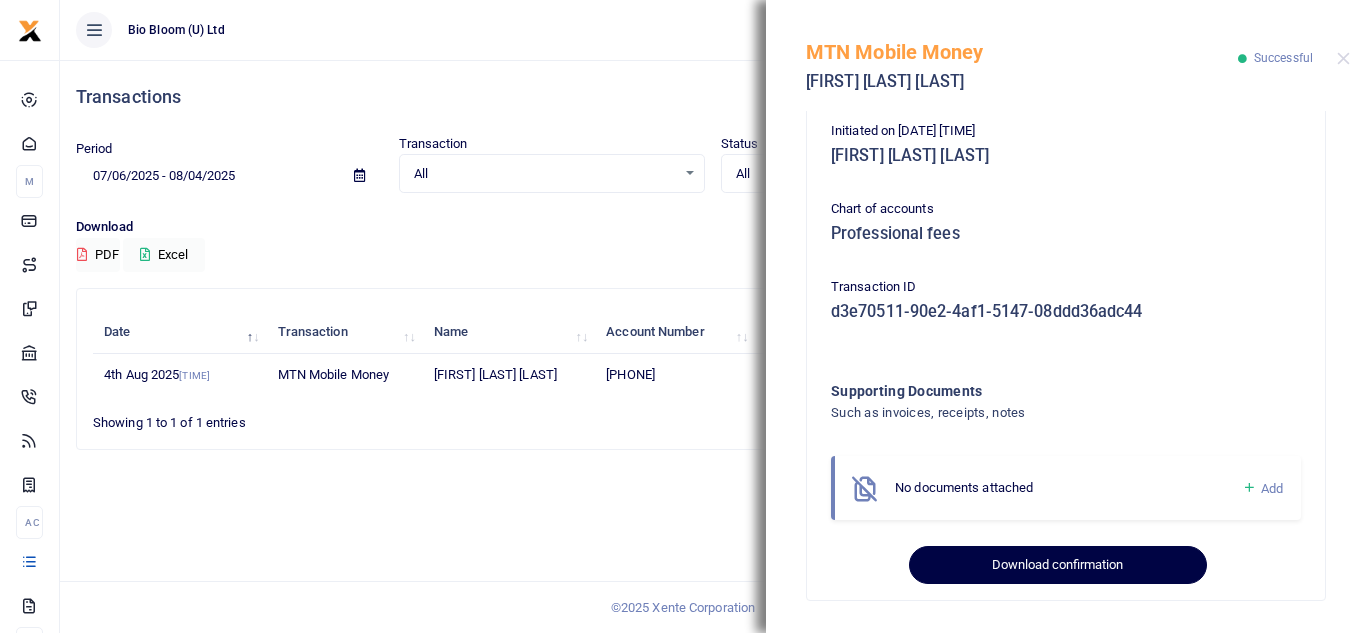 click on "Download confirmation" at bounding box center [1057, 565] 